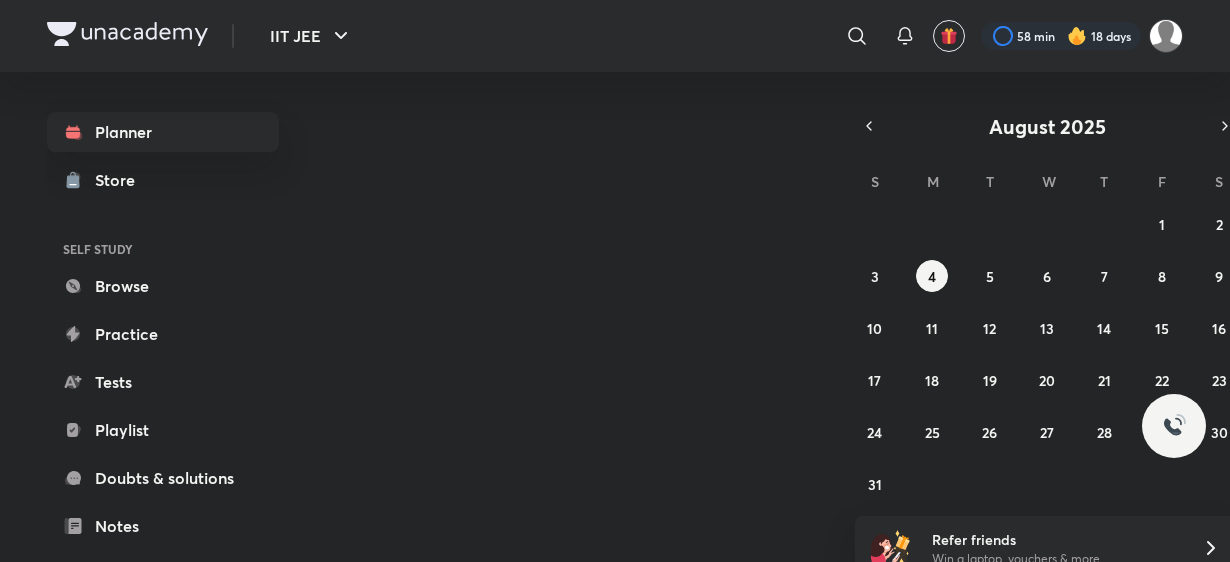 scroll, scrollTop: 0, scrollLeft: 0, axis: both 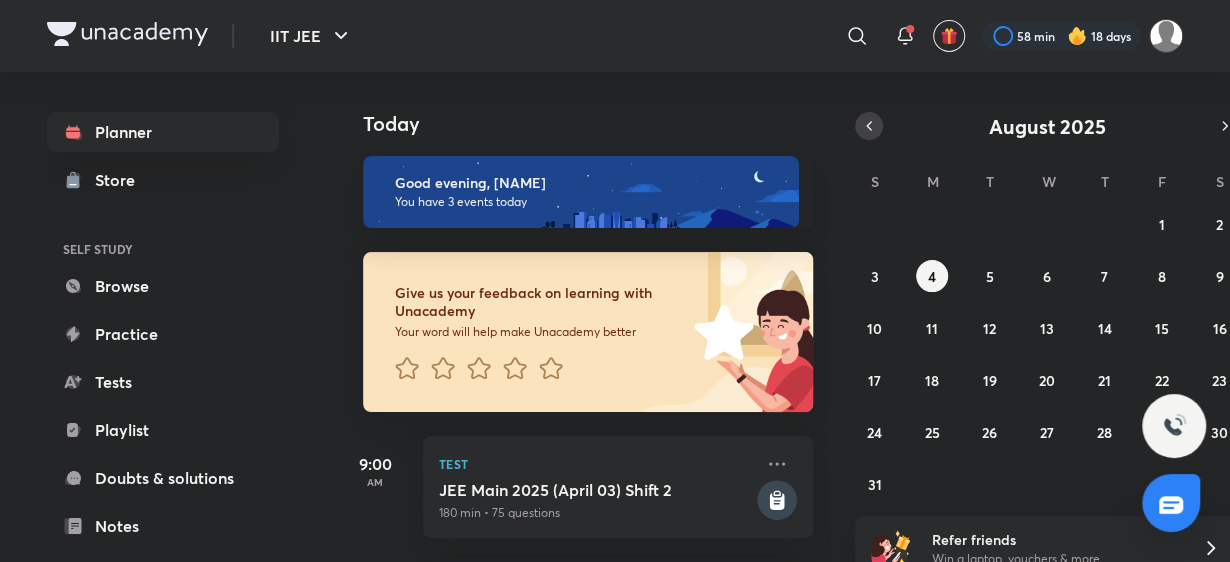 click at bounding box center [869, 126] 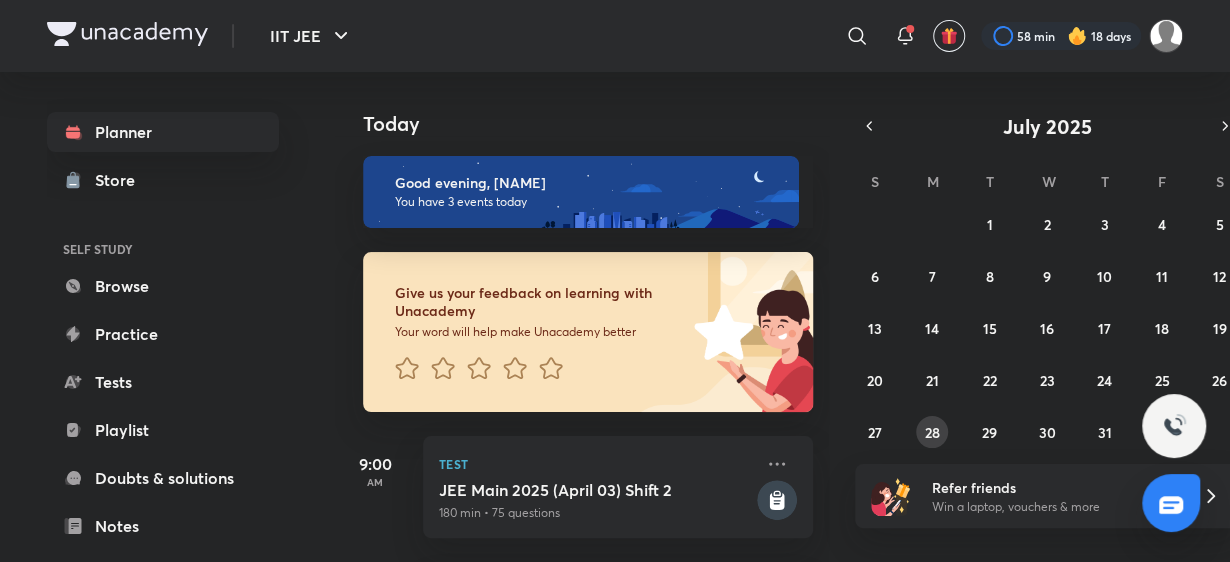 click on "28" at bounding box center [932, 432] 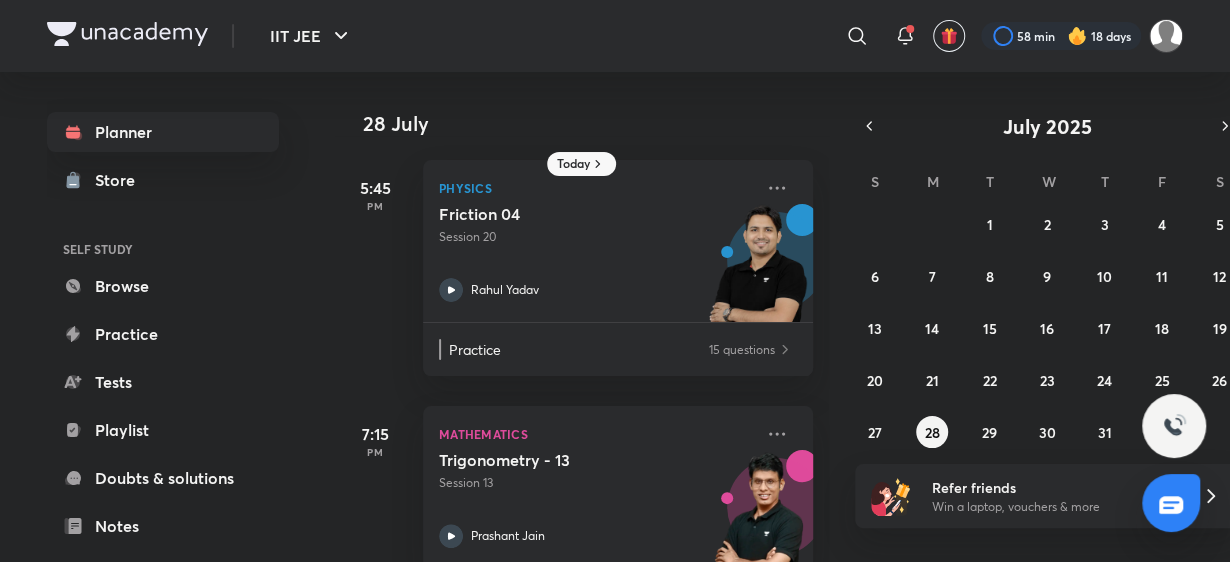scroll, scrollTop: 207, scrollLeft: 0, axis: vertical 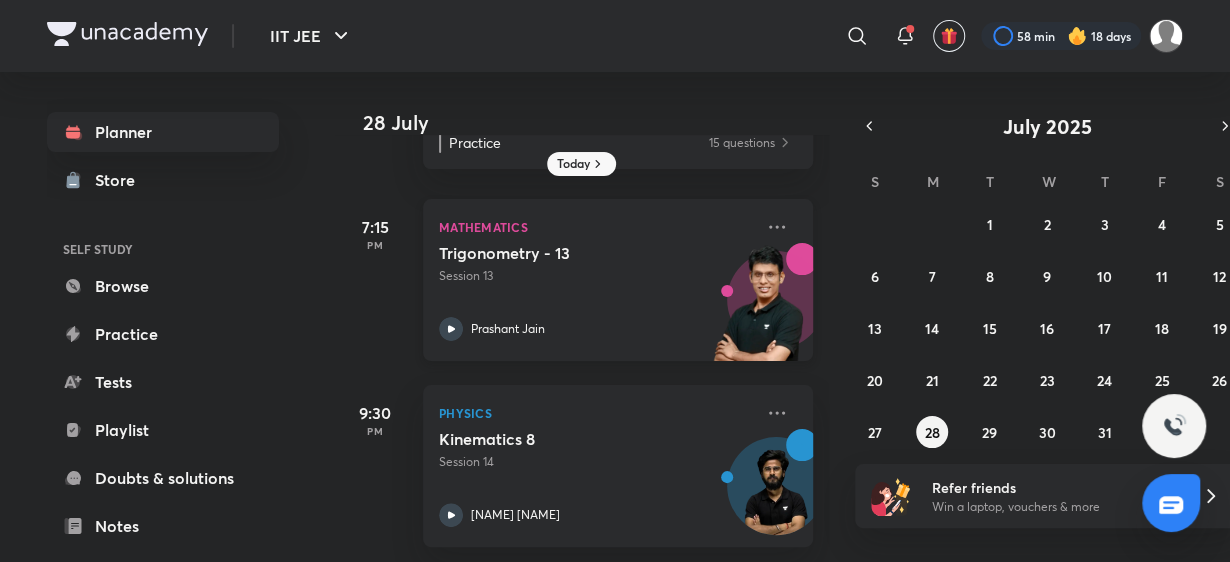 click 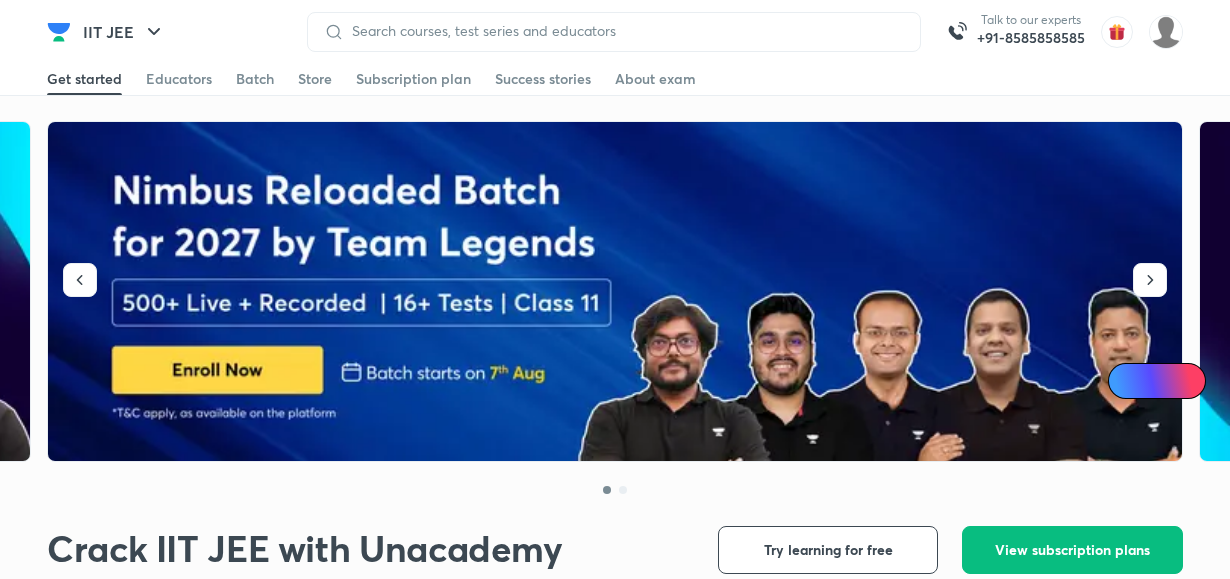 scroll, scrollTop: 0, scrollLeft: 0, axis: both 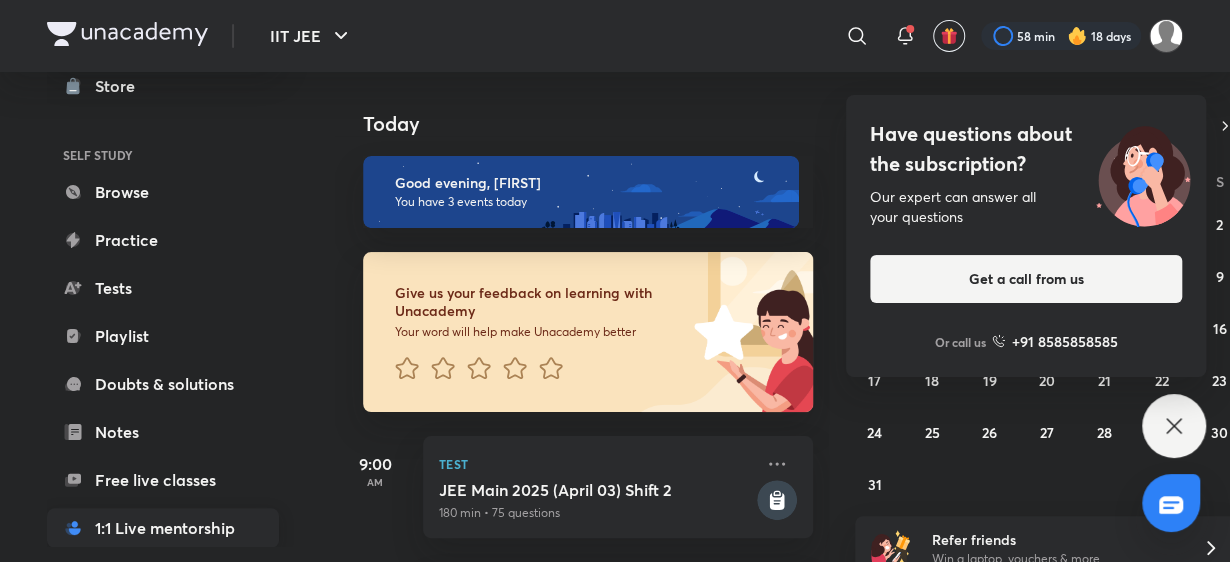 click on "1:1 Live mentorship" at bounding box center [163, 528] 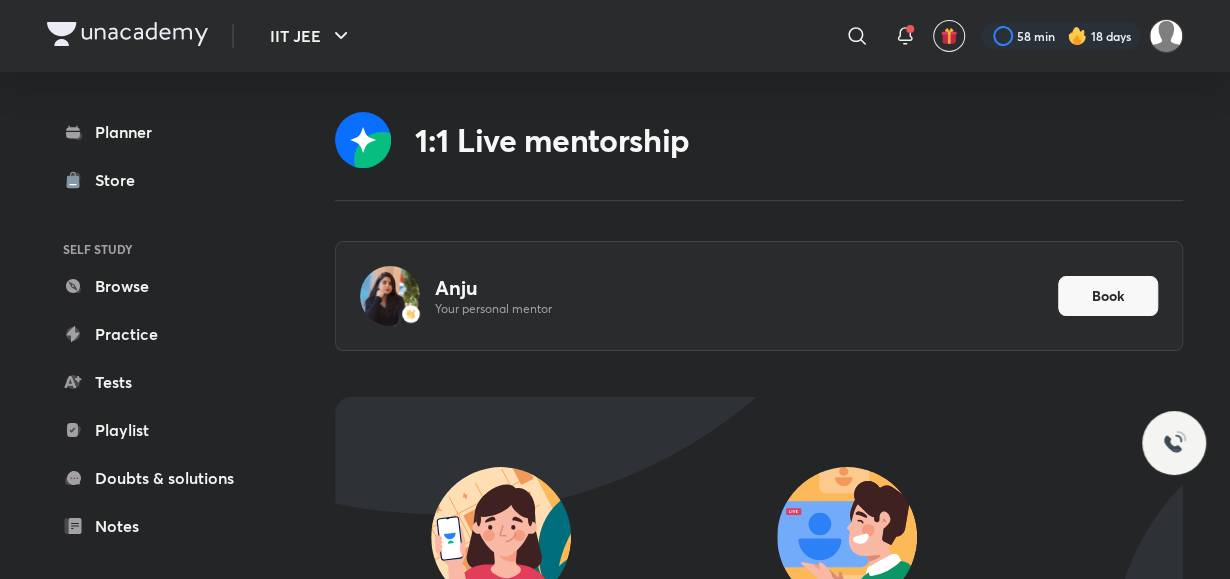 click on "[FIRST] Your personal mentor Book" at bounding box center [759, 296] 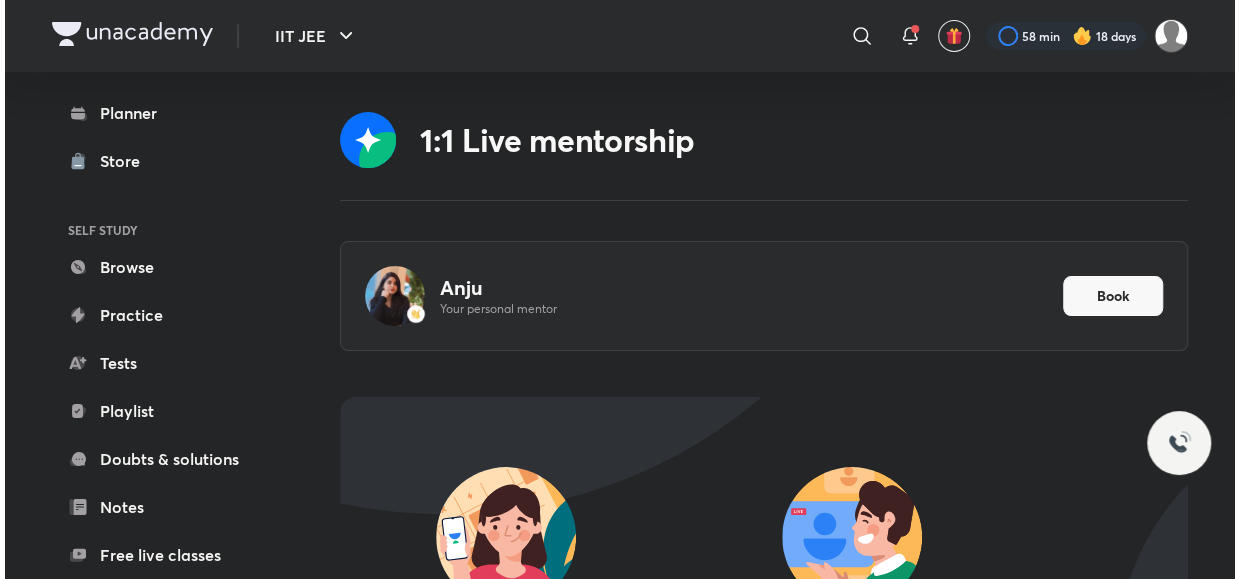 scroll, scrollTop: 23, scrollLeft: 0, axis: vertical 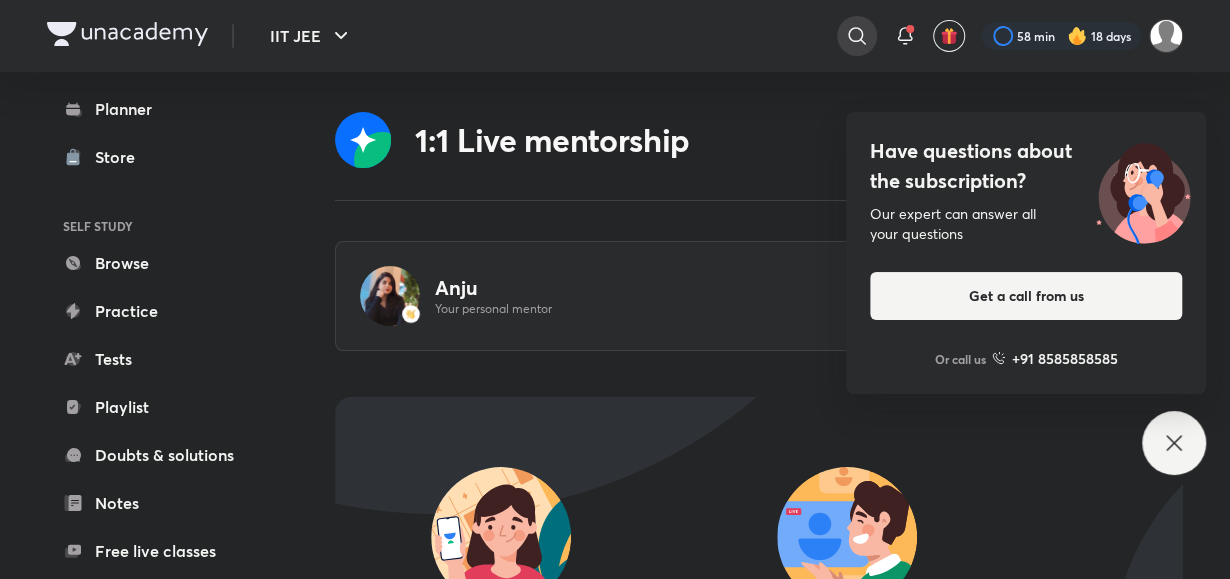 click at bounding box center [857, 36] 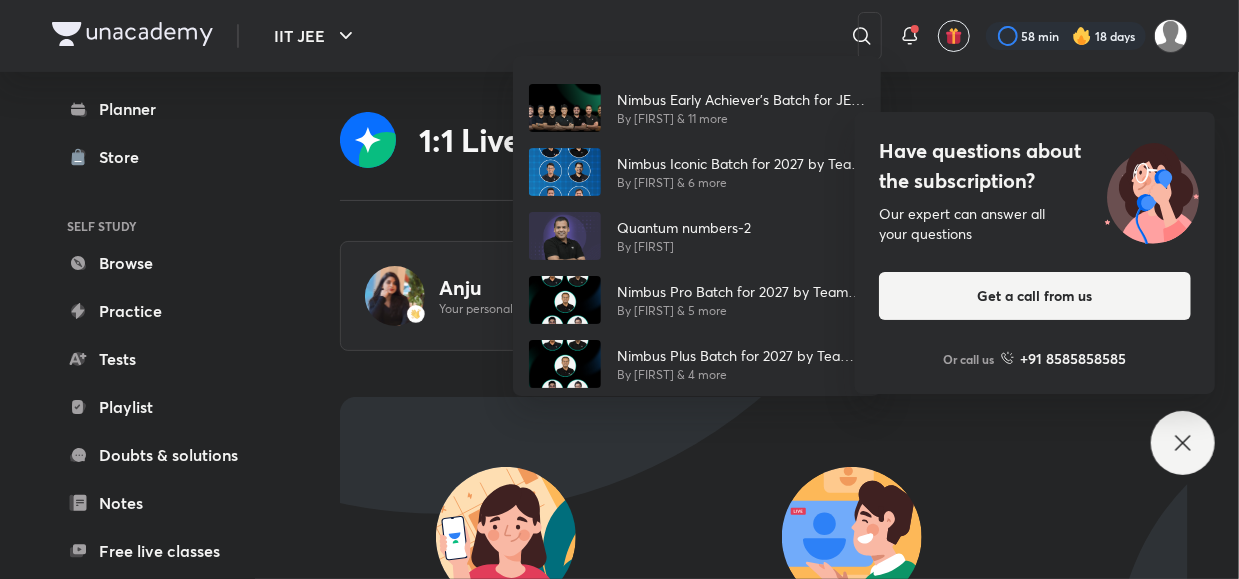 click on "Nimbus Early Achiever’s Batch for JEE Main and Advanced 2027 By [FIRST] & 11 more Nimbus Iconic Batch for 2027 by Team Legends By [FIRST] & 6 more Quantum numbers-2 By [FIRST] Nimbus Pro Batch for 2027 by Team Legends By [FIRST] & 5 more Nimbus Plus Batch for 2027 by Team Legends By [FIRST] & 4 more" at bounding box center (619, 289) 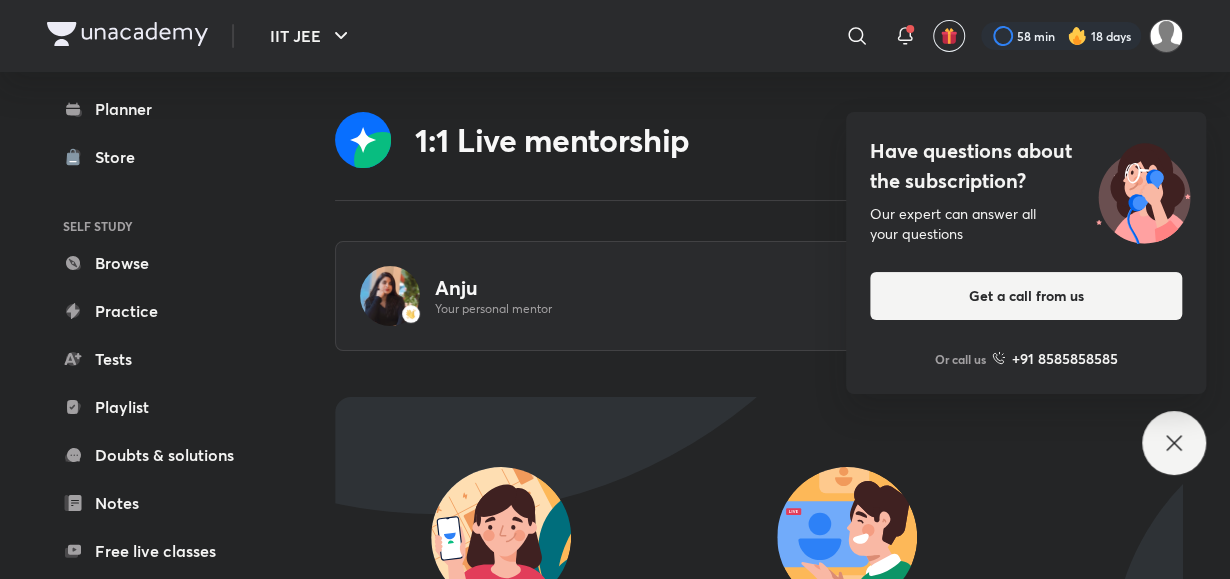 click on "Doubts & solutions" at bounding box center [163, 455] 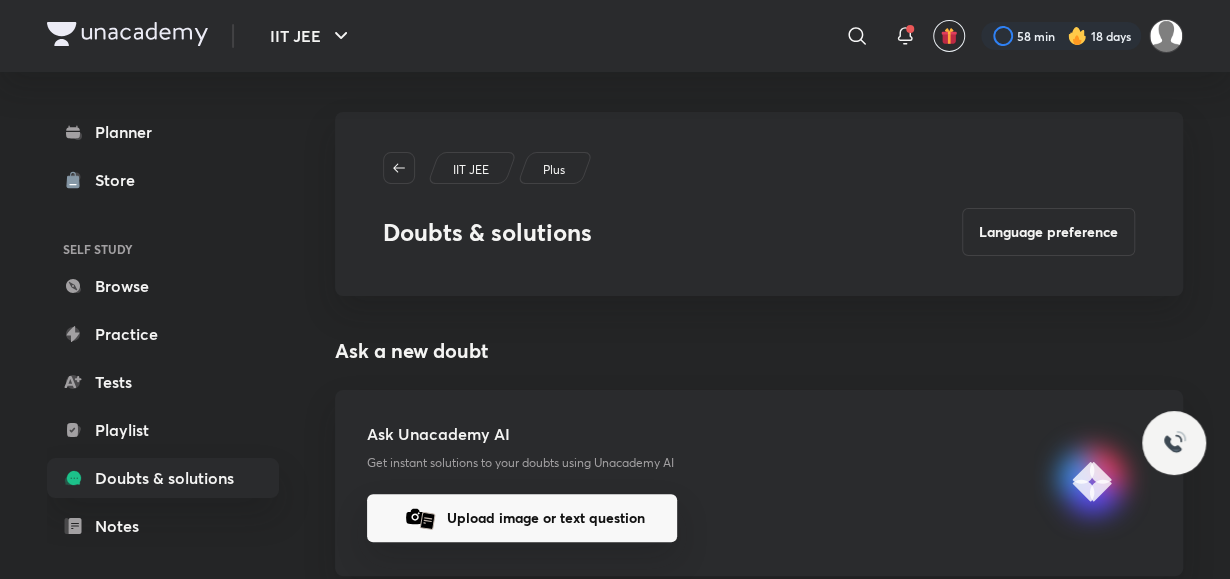 click on "Upload image or text question" at bounding box center (522, 518) 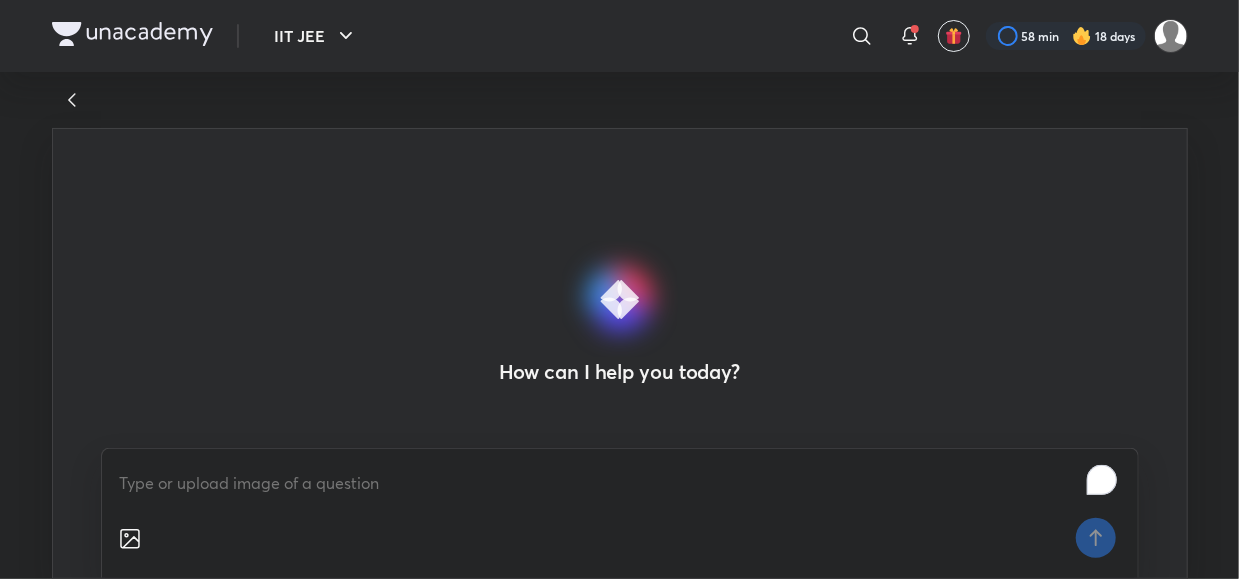 click on "IIT JEE ​ 58 min 18 days How can I help you today?" at bounding box center (619, 289) 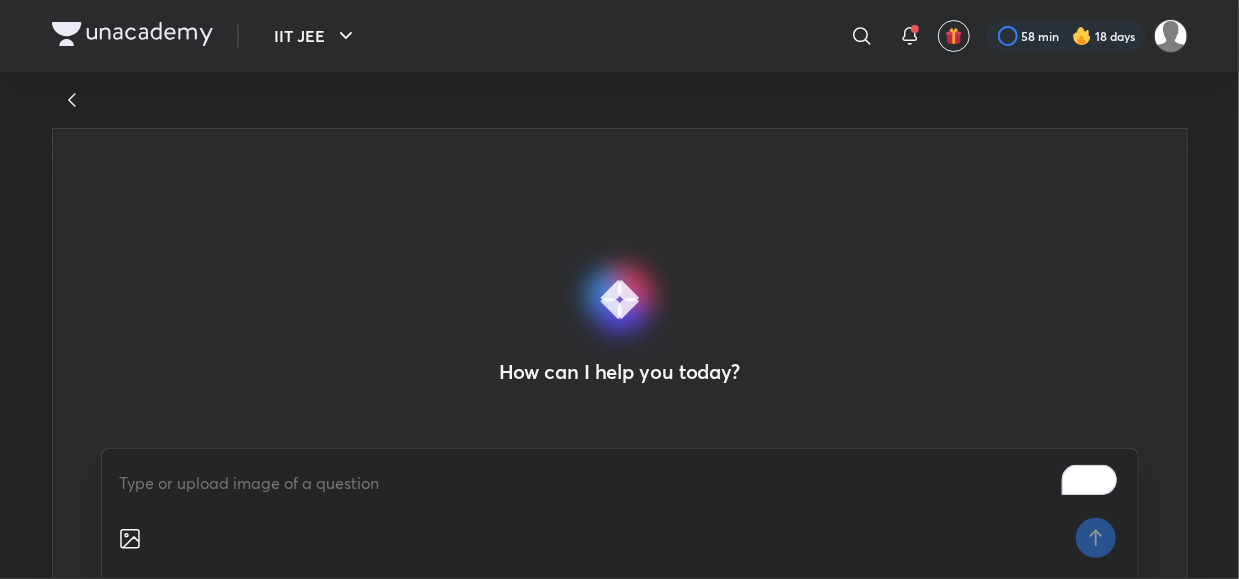 click at bounding box center (620, 539) 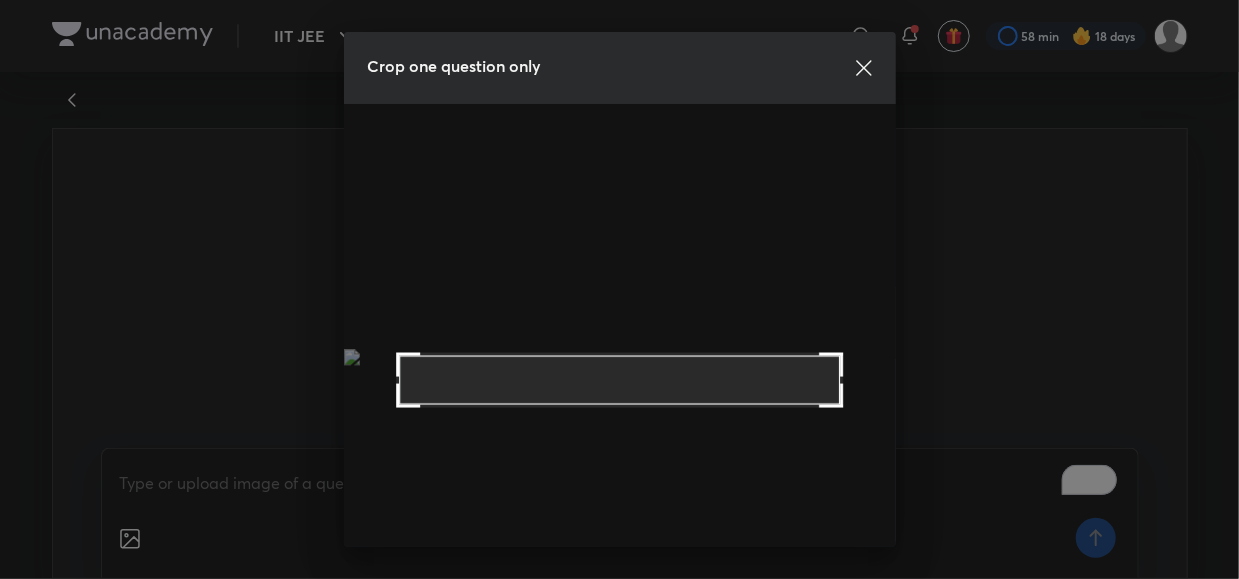 click on "Crop one question only Rotate Next" at bounding box center [619, 289] 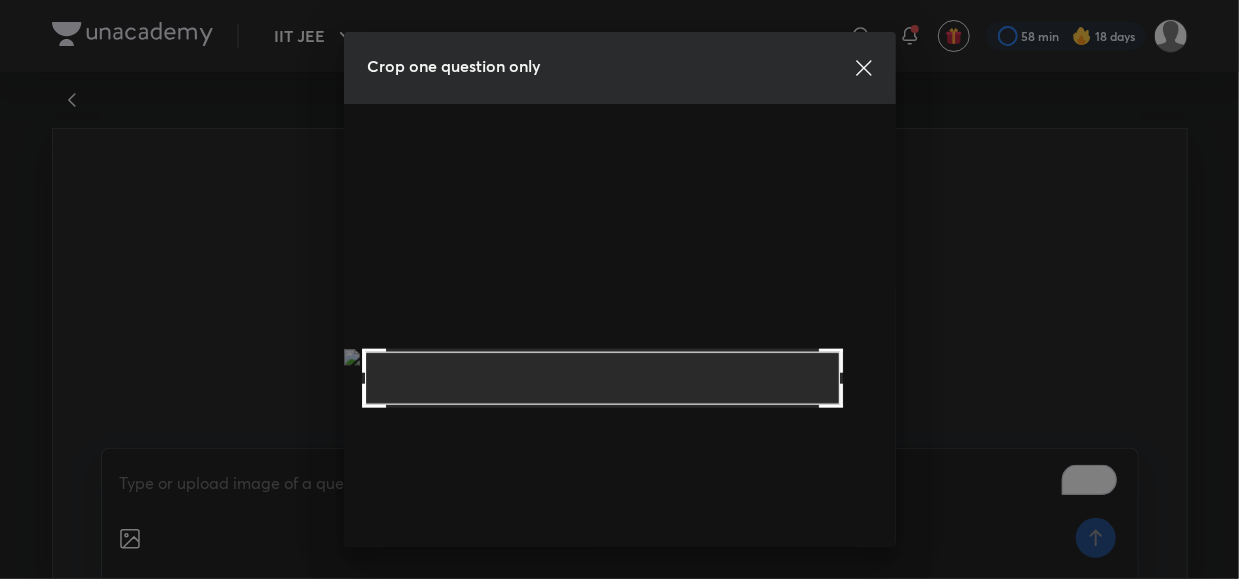 click at bounding box center [374, 361] 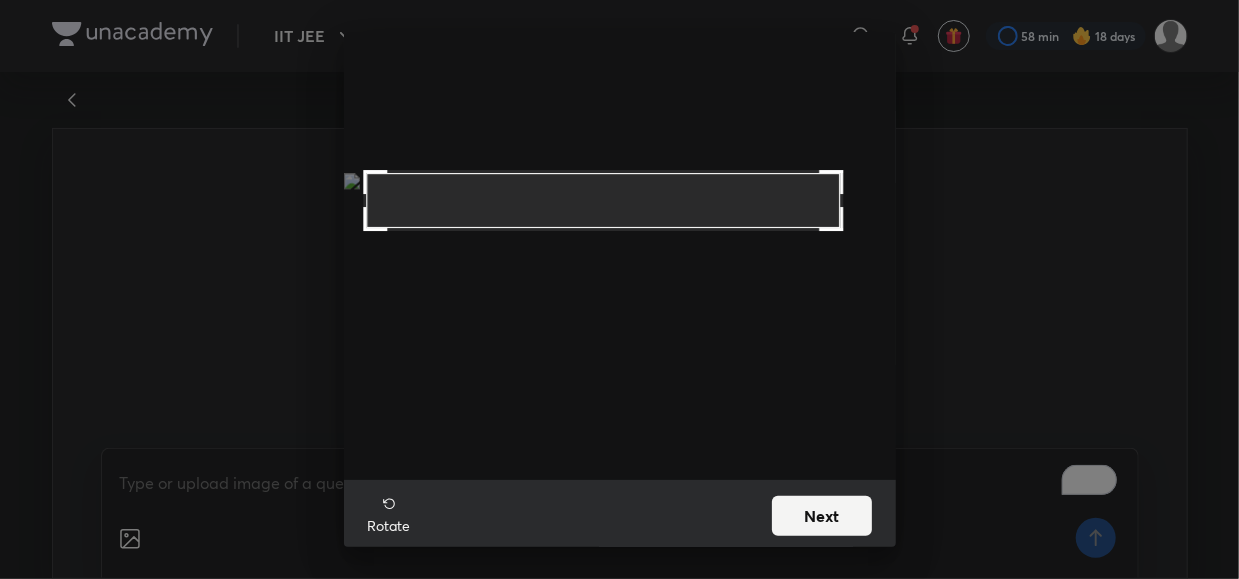 scroll, scrollTop: 180, scrollLeft: 0, axis: vertical 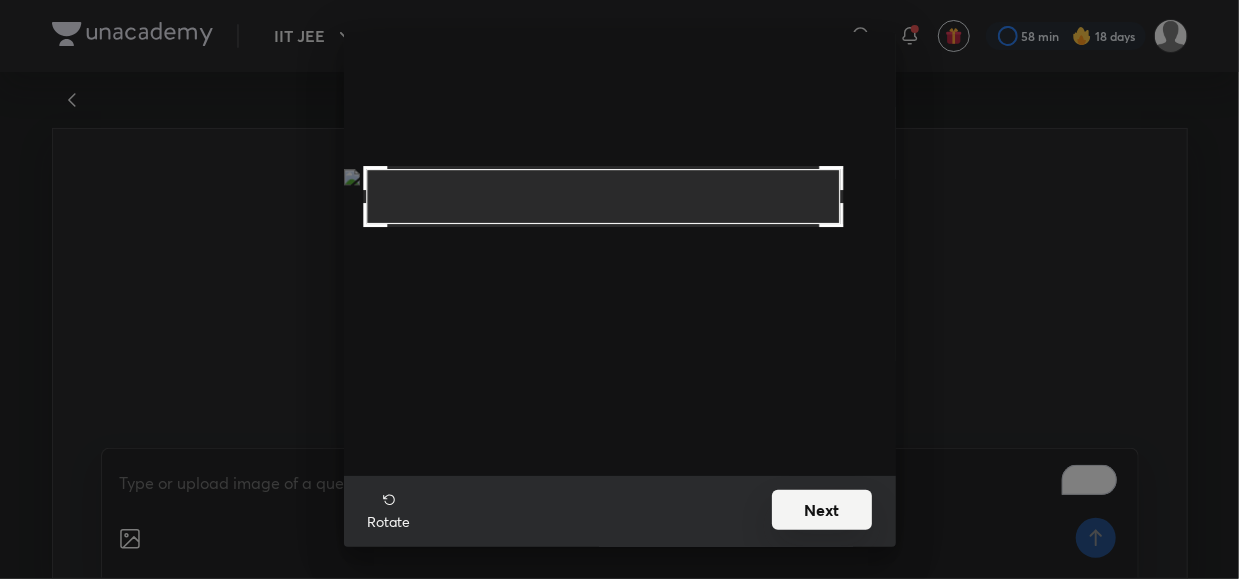 click on "Next" at bounding box center [822, 510] 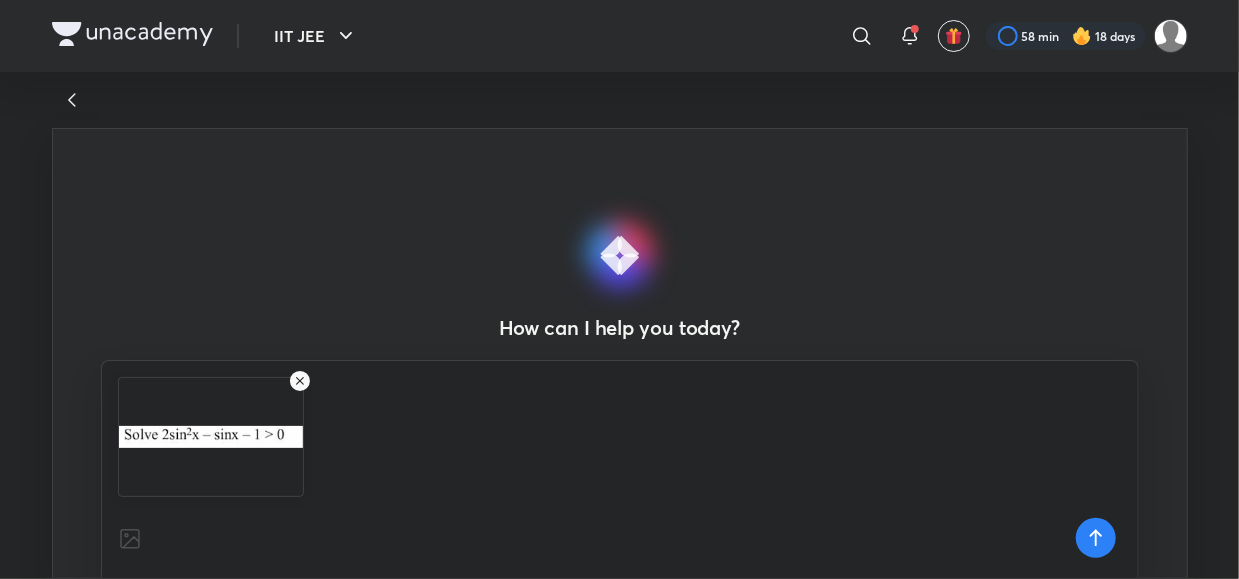 click 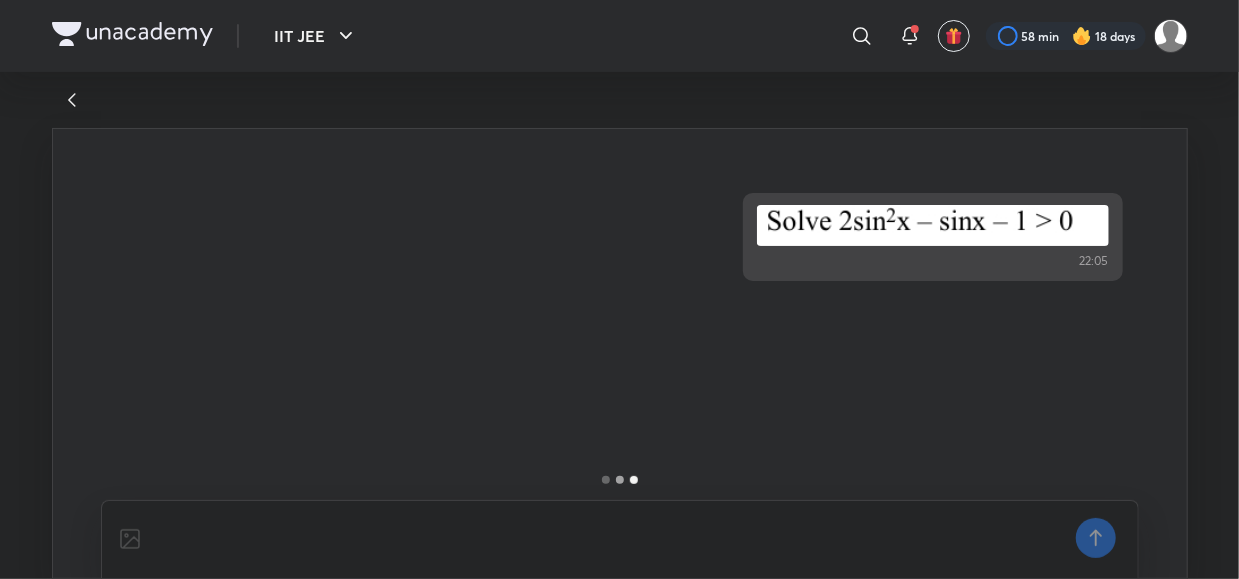 click on "22:05" at bounding box center (620, 318) 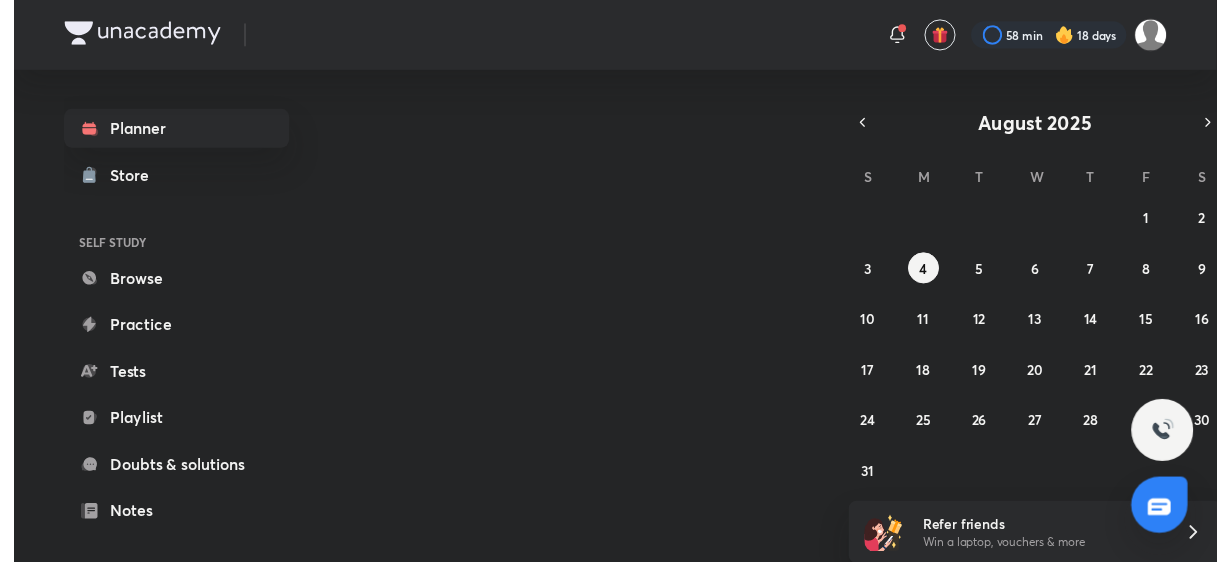 scroll, scrollTop: 0, scrollLeft: 0, axis: both 